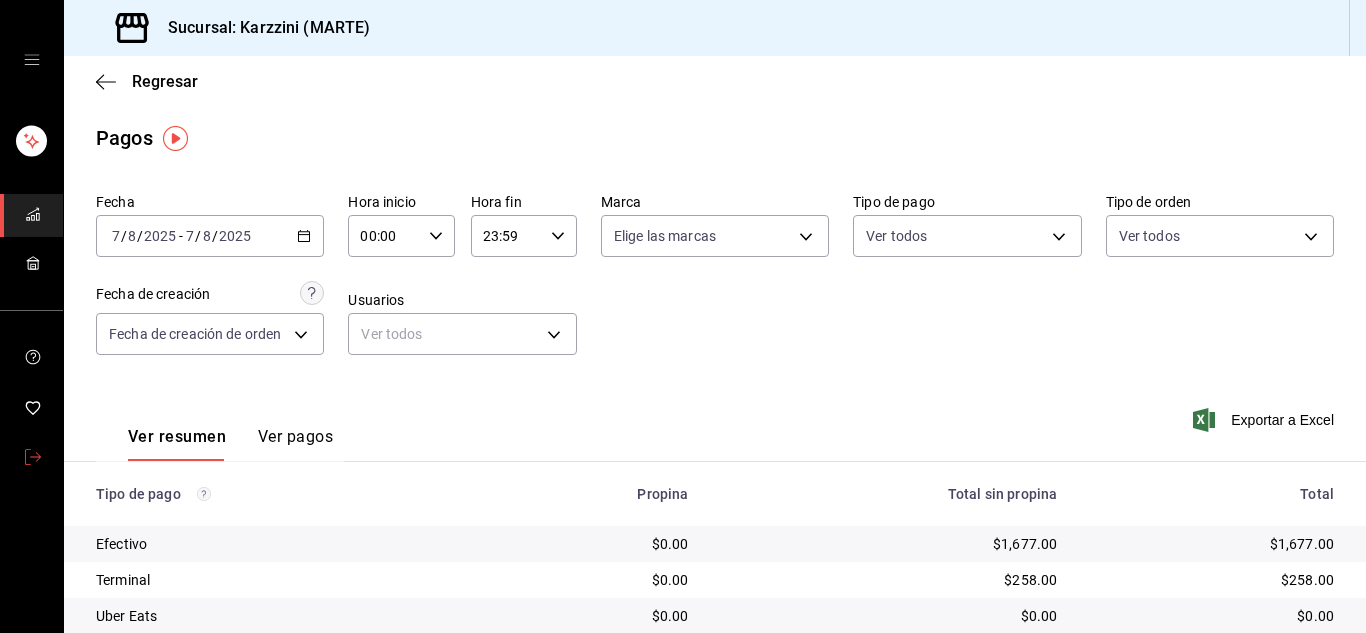 scroll, scrollTop: 0, scrollLeft: 0, axis: both 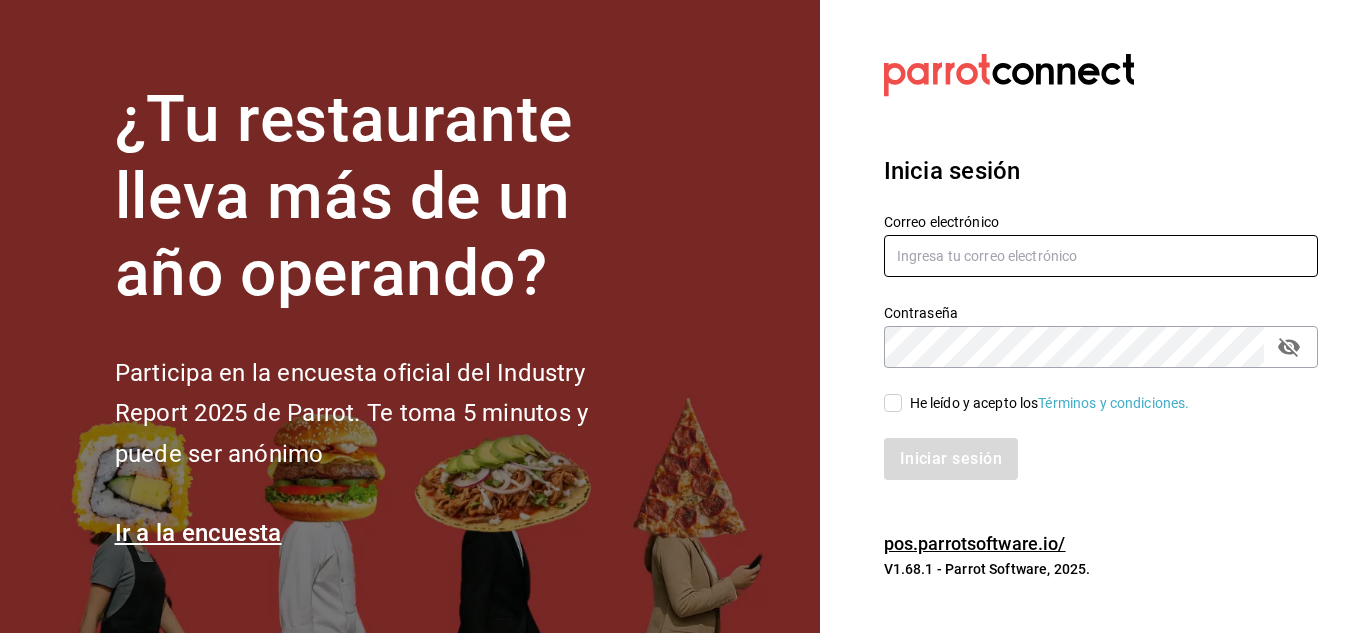 type on "[EMAIL]" 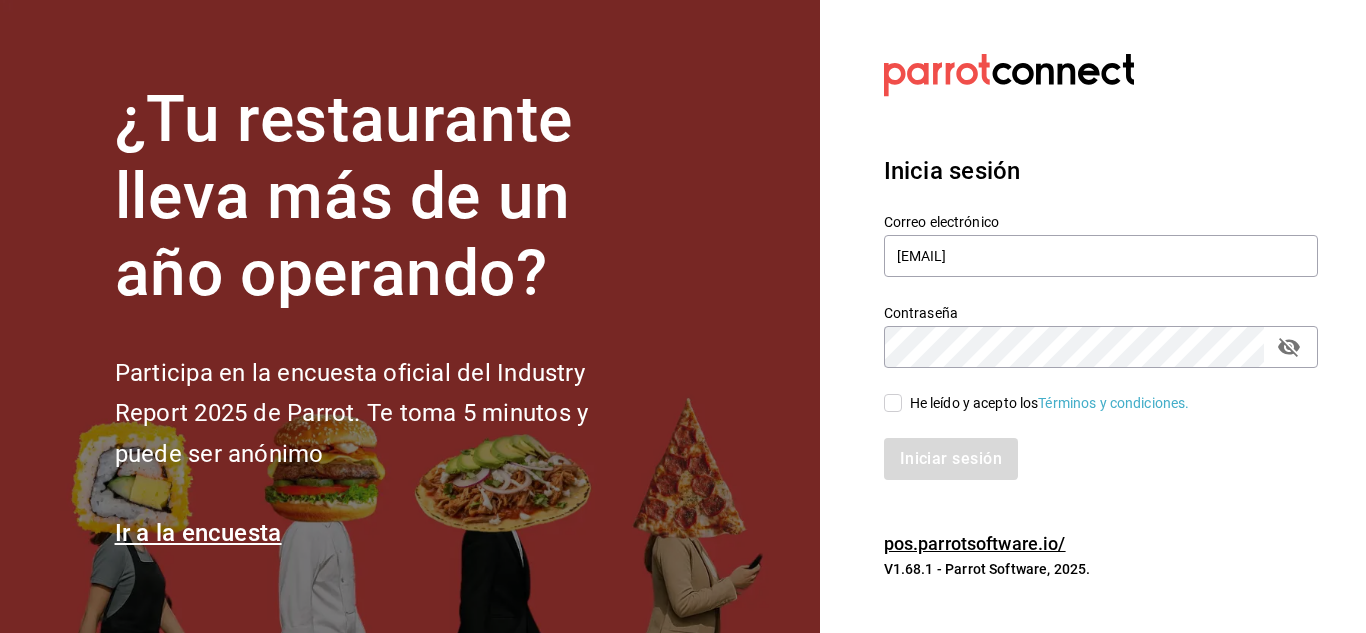 click on "He leído y acepto los  Términos y condiciones." at bounding box center (893, 403) 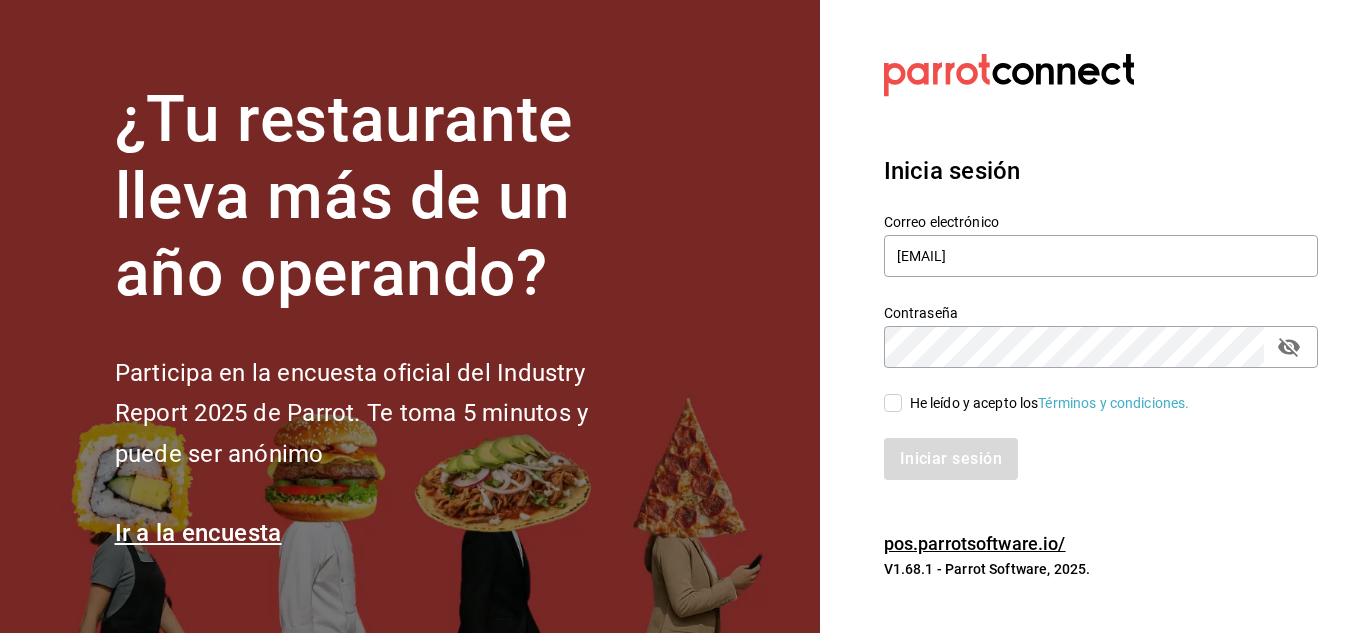 checkbox on "true" 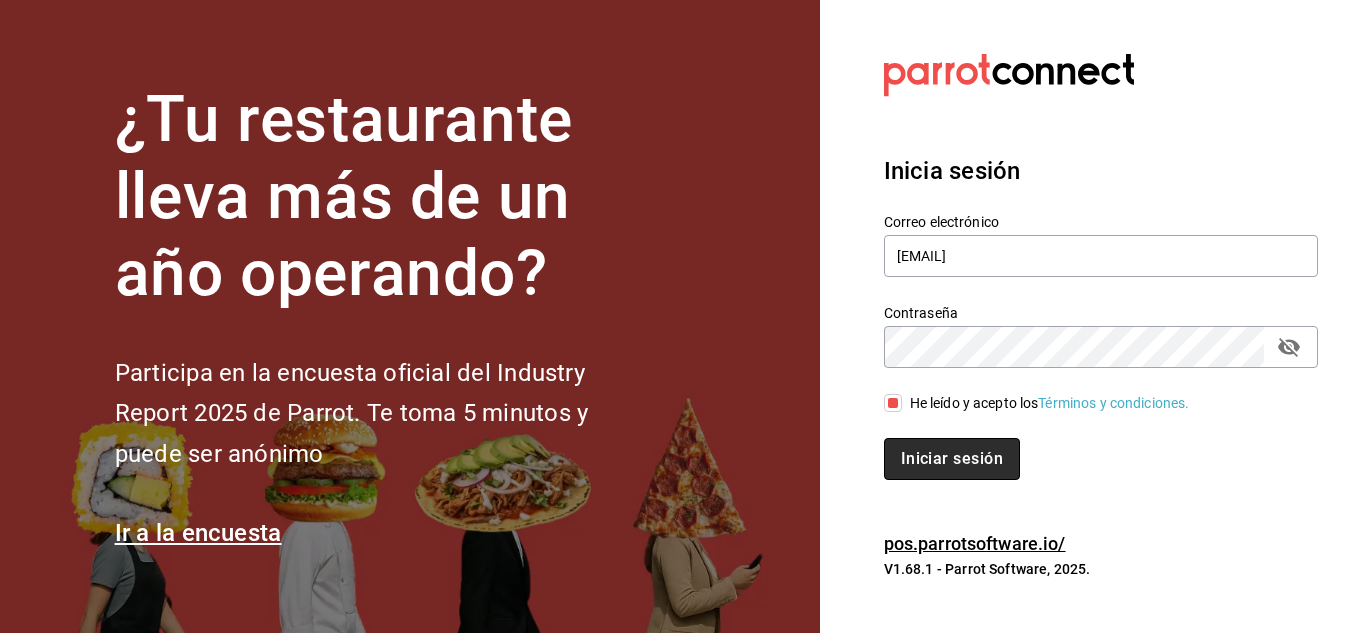 click on "Iniciar sesión" at bounding box center (952, 459) 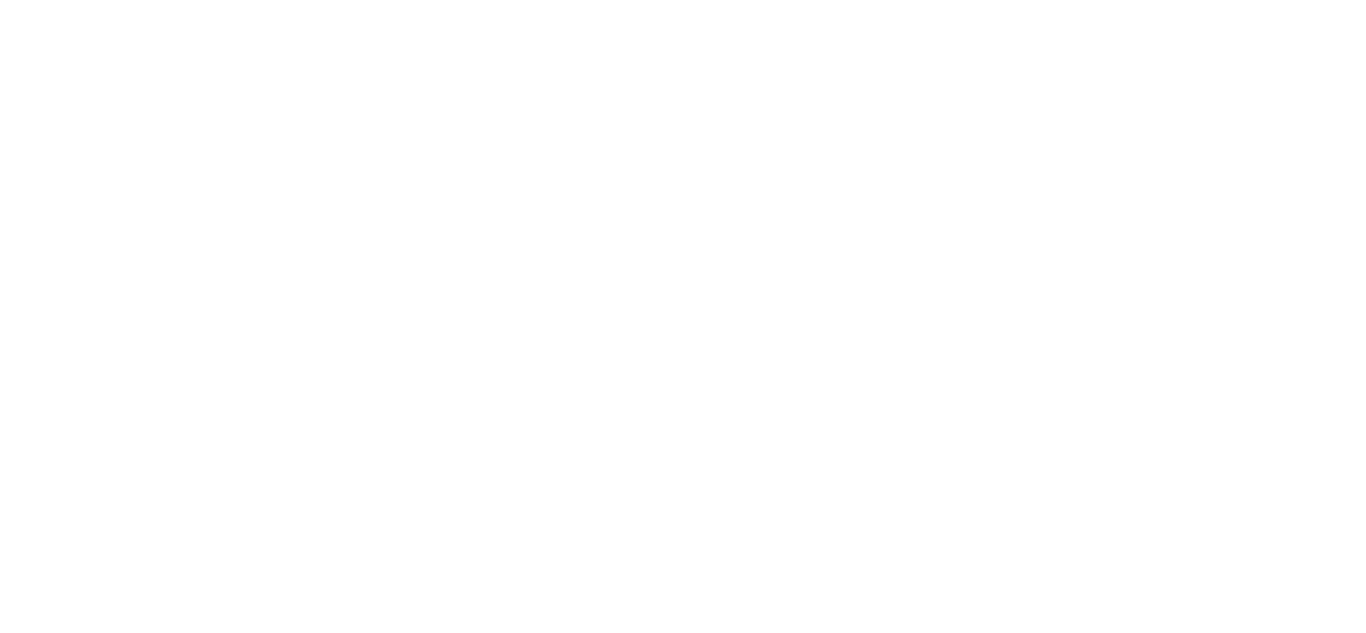 scroll, scrollTop: 0, scrollLeft: 0, axis: both 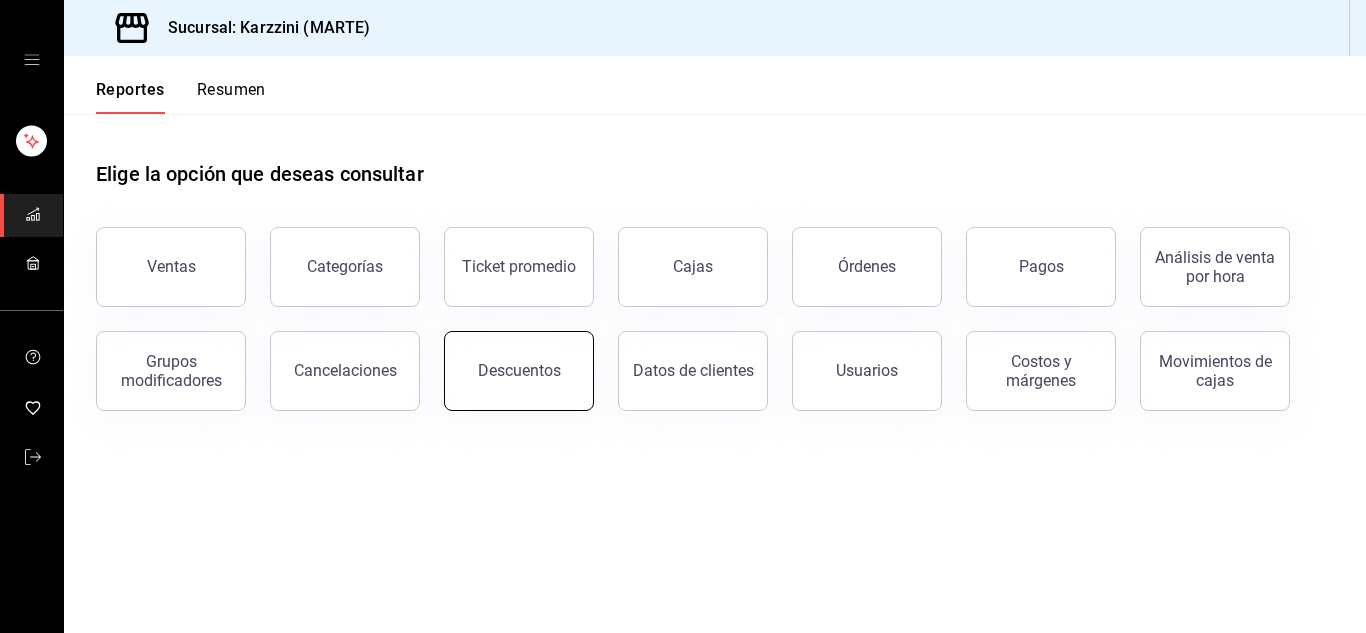 click on "Descuentos" at bounding box center [519, 370] 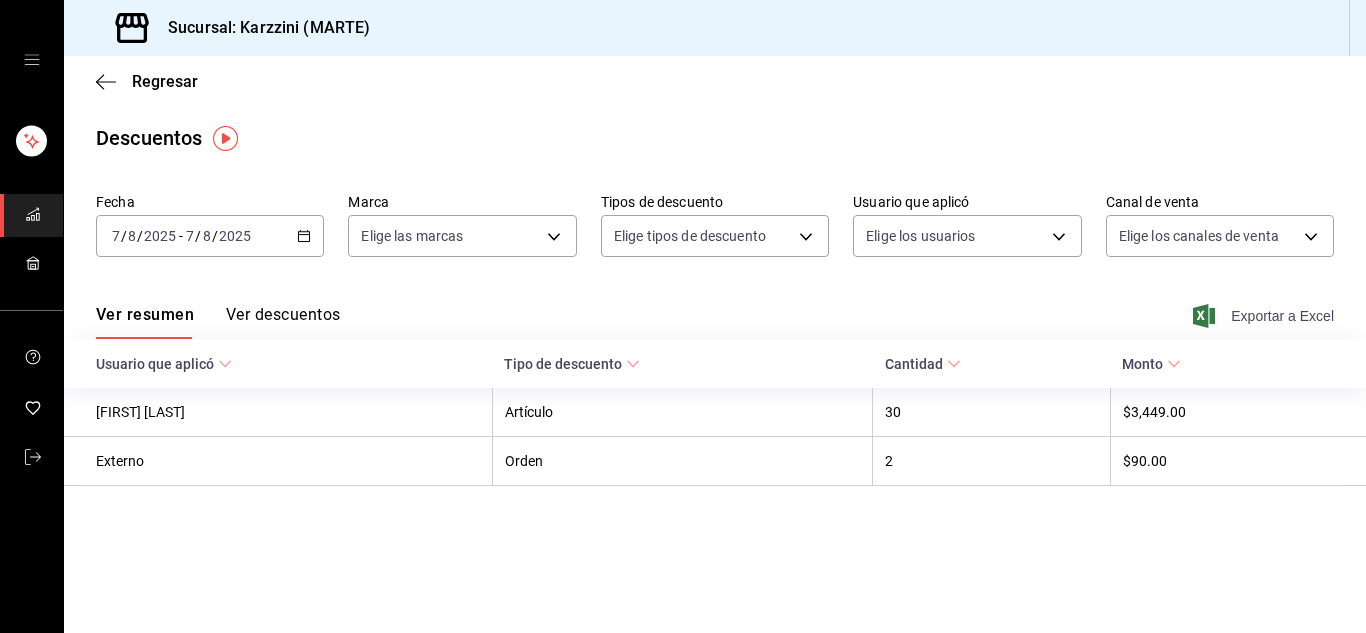 click on "Exportar a Excel" at bounding box center [1265, 316] 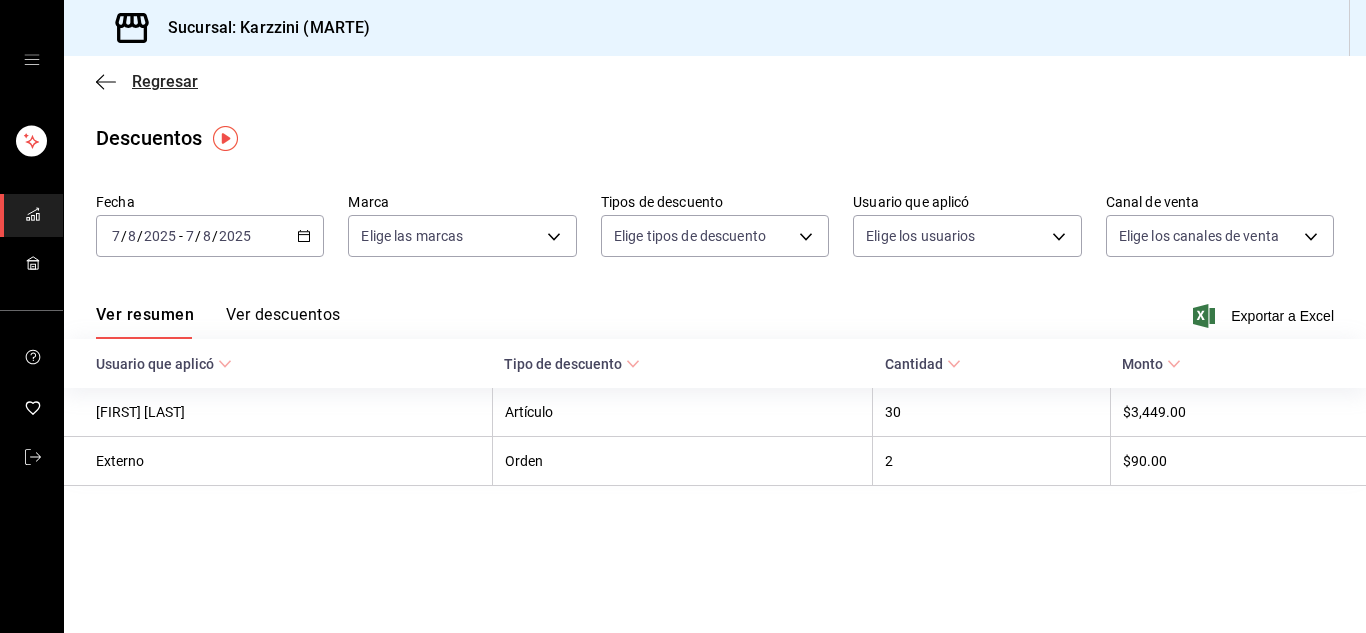 click 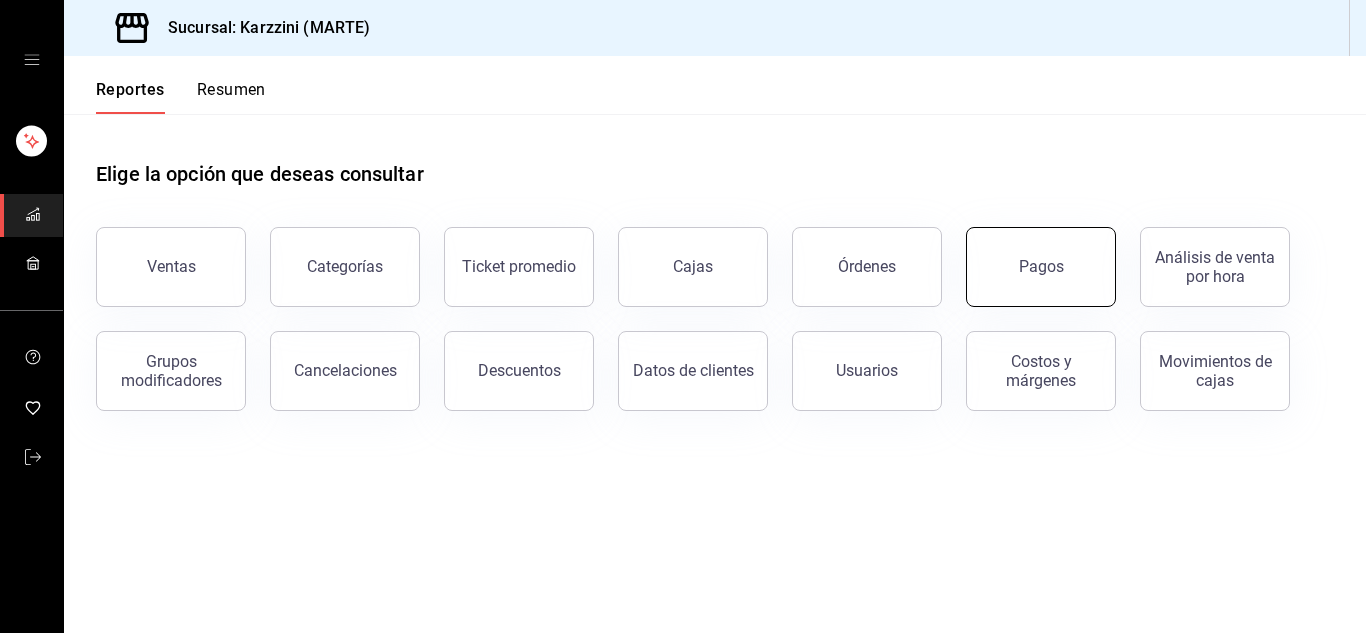 click on "Pagos" at bounding box center [1041, 267] 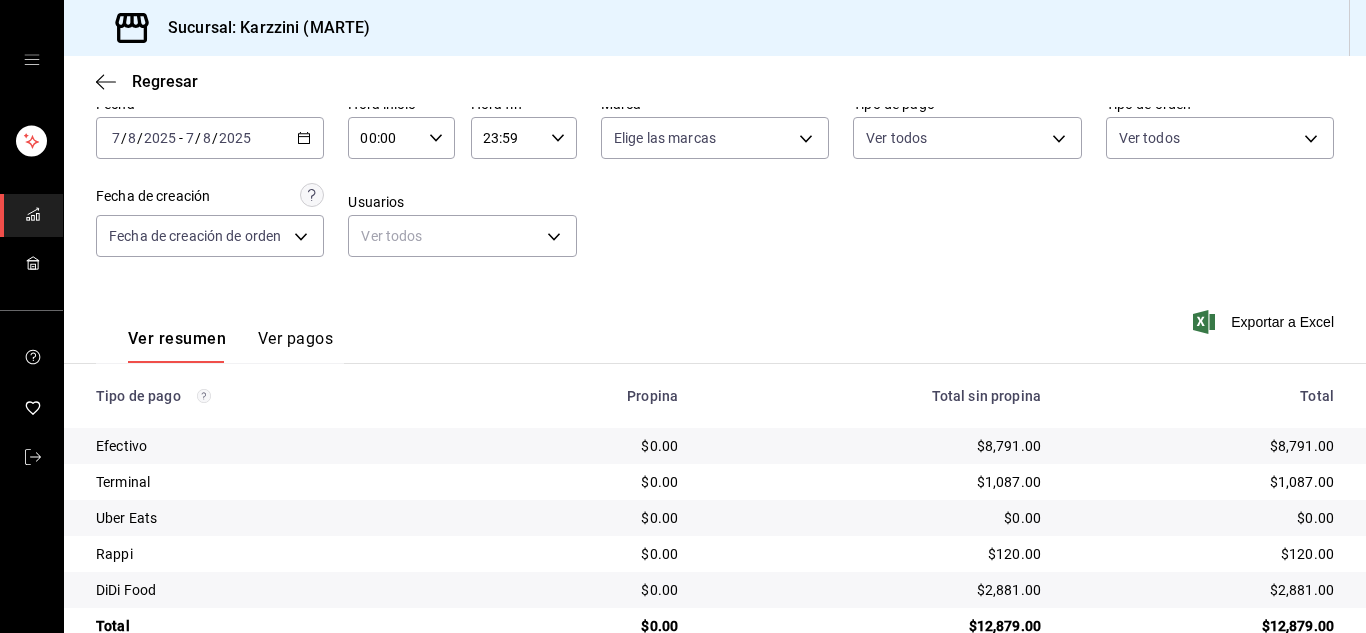 scroll, scrollTop: 142, scrollLeft: 0, axis: vertical 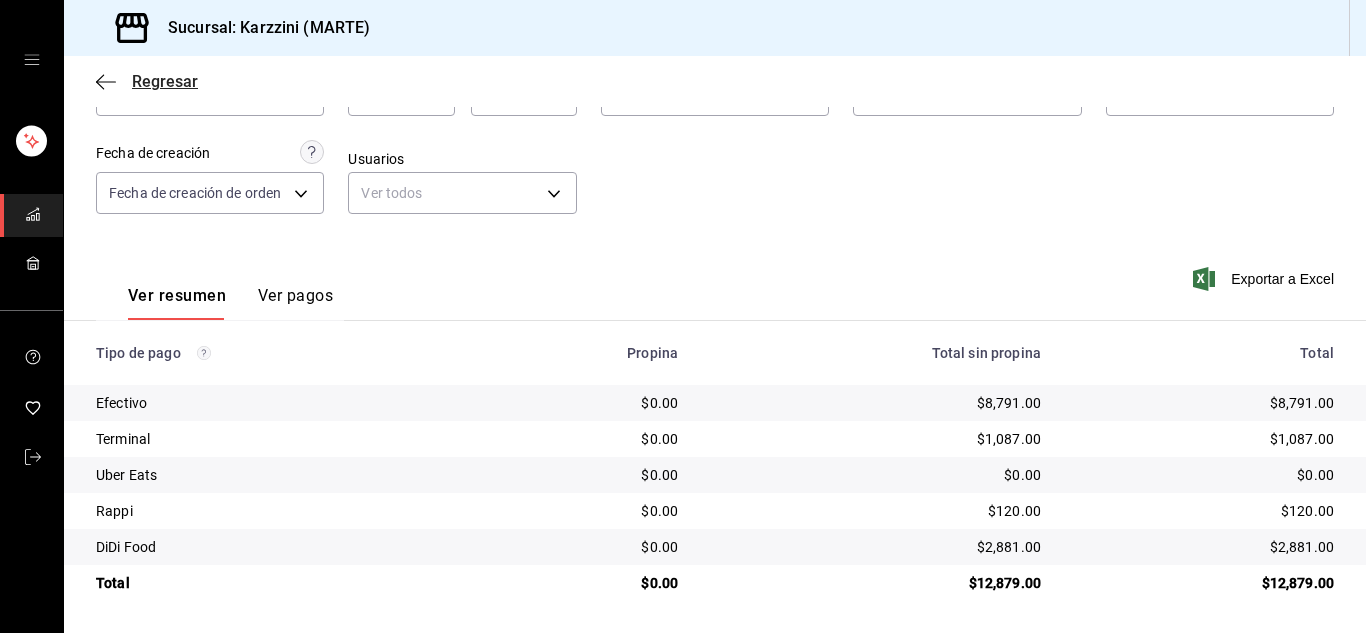 click 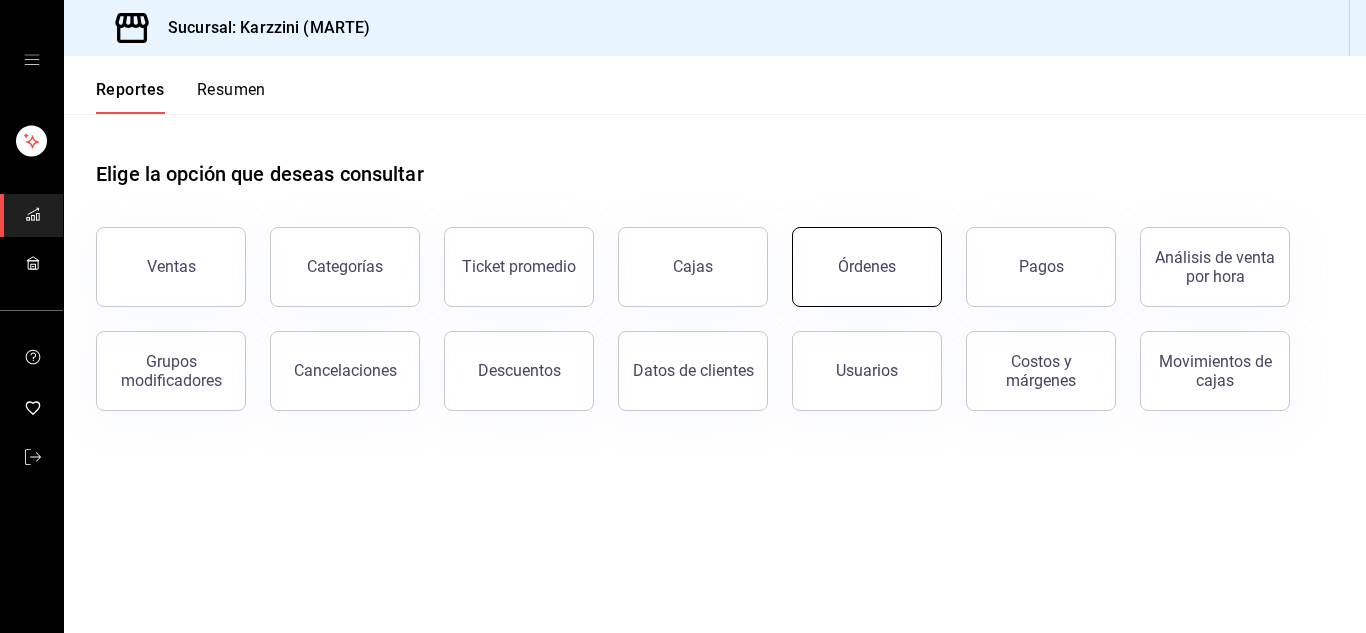 click on "Órdenes" at bounding box center (867, 267) 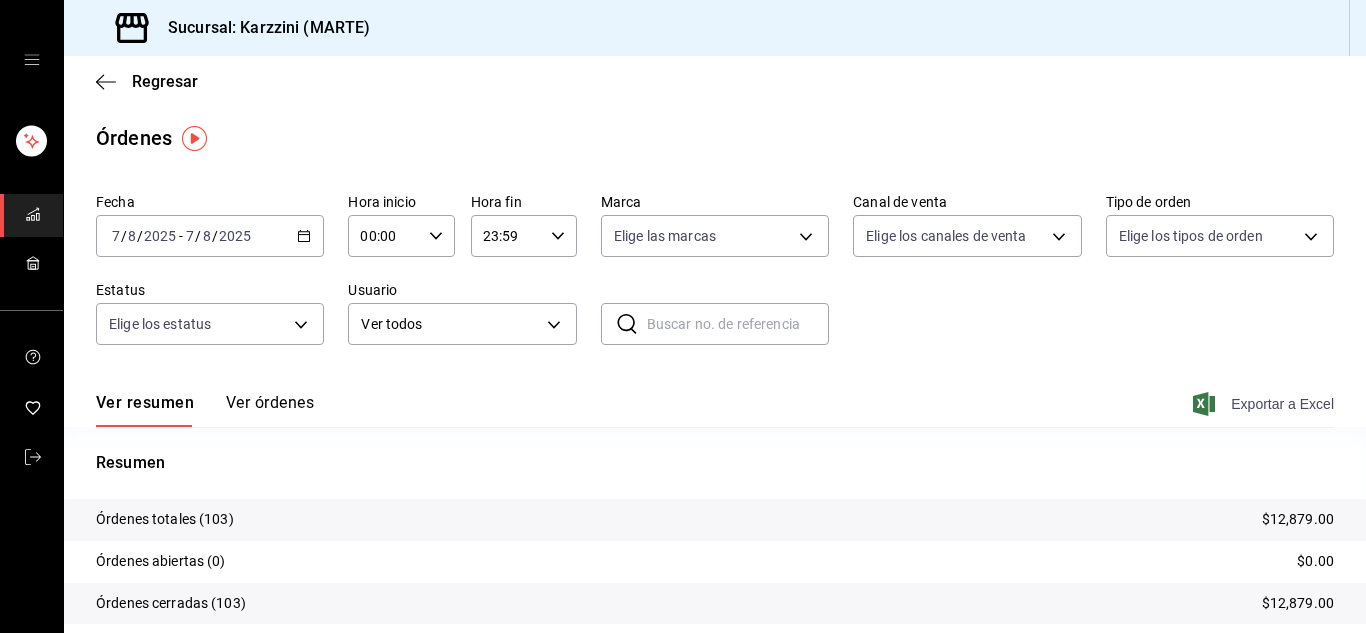 click on "Exportar a Excel" at bounding box center [1265, 404] 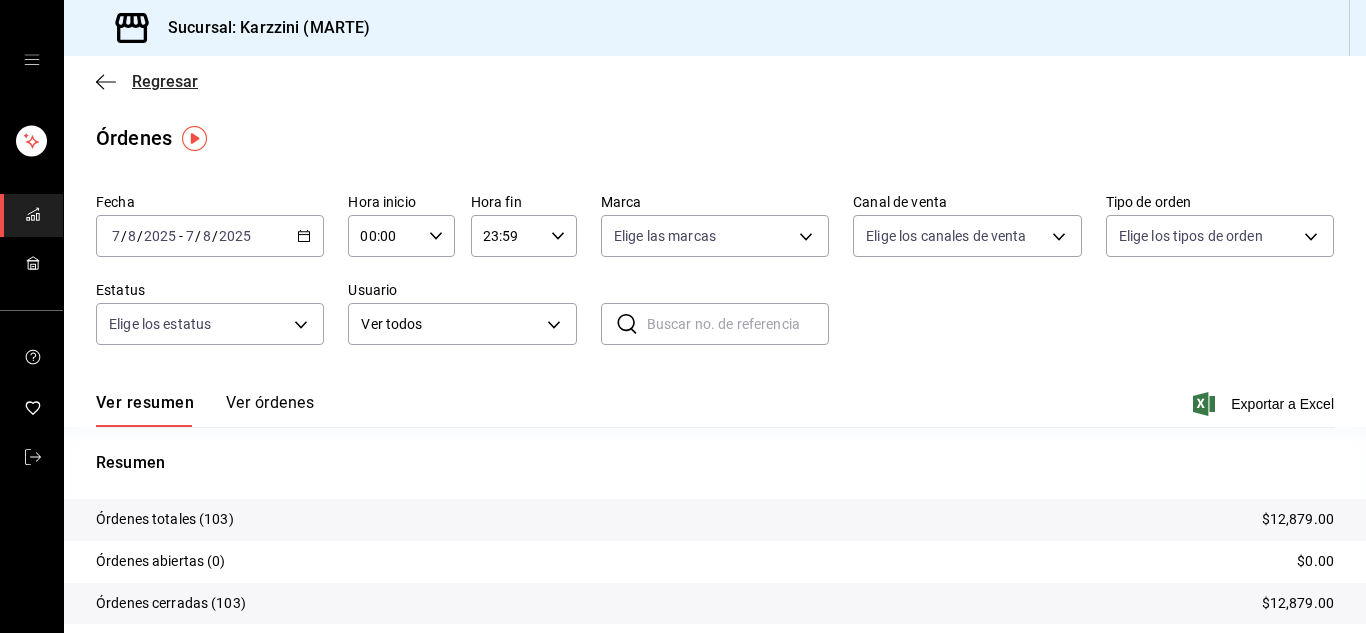click 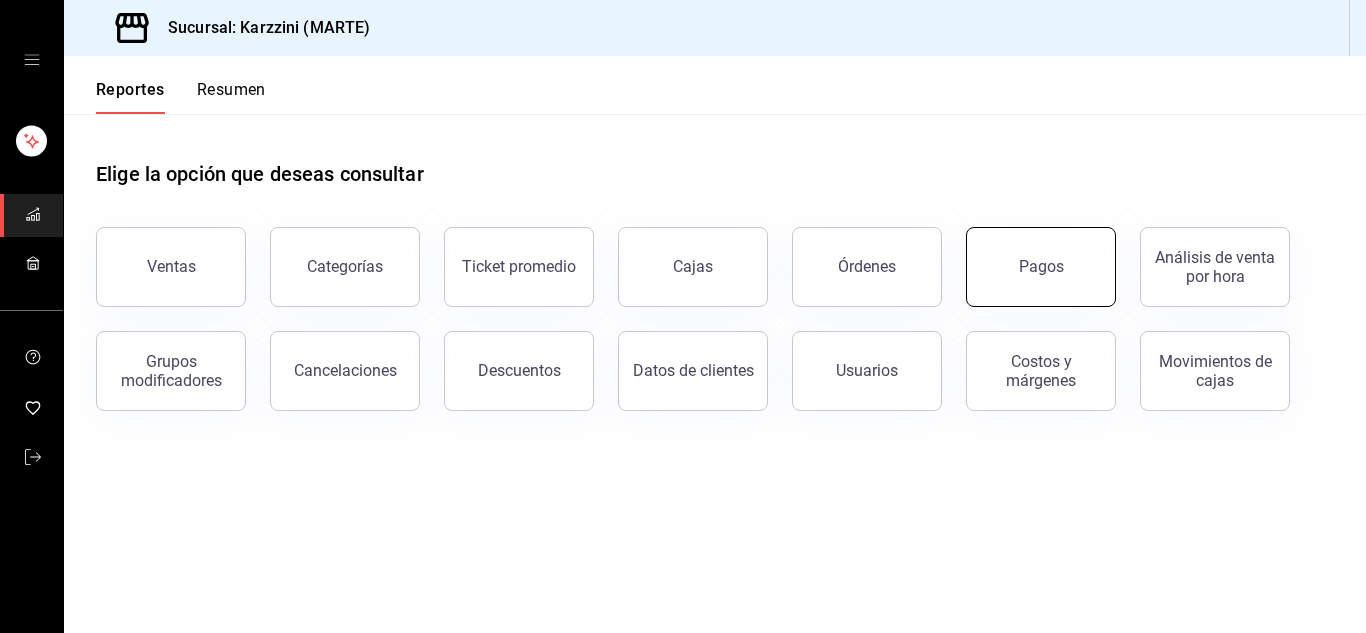 click on "Pagos" at bounding box center (1041, 267) 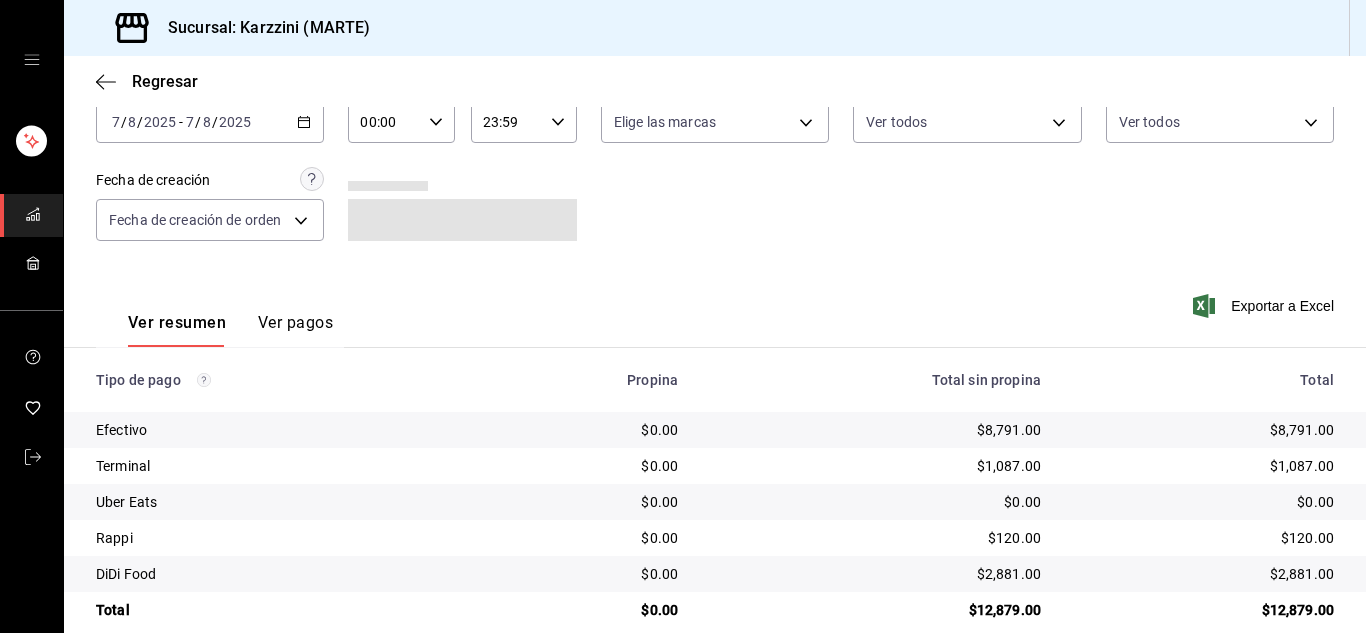 scroll, scrollTop: 142, scrollLeft: 0, axis: vertical 